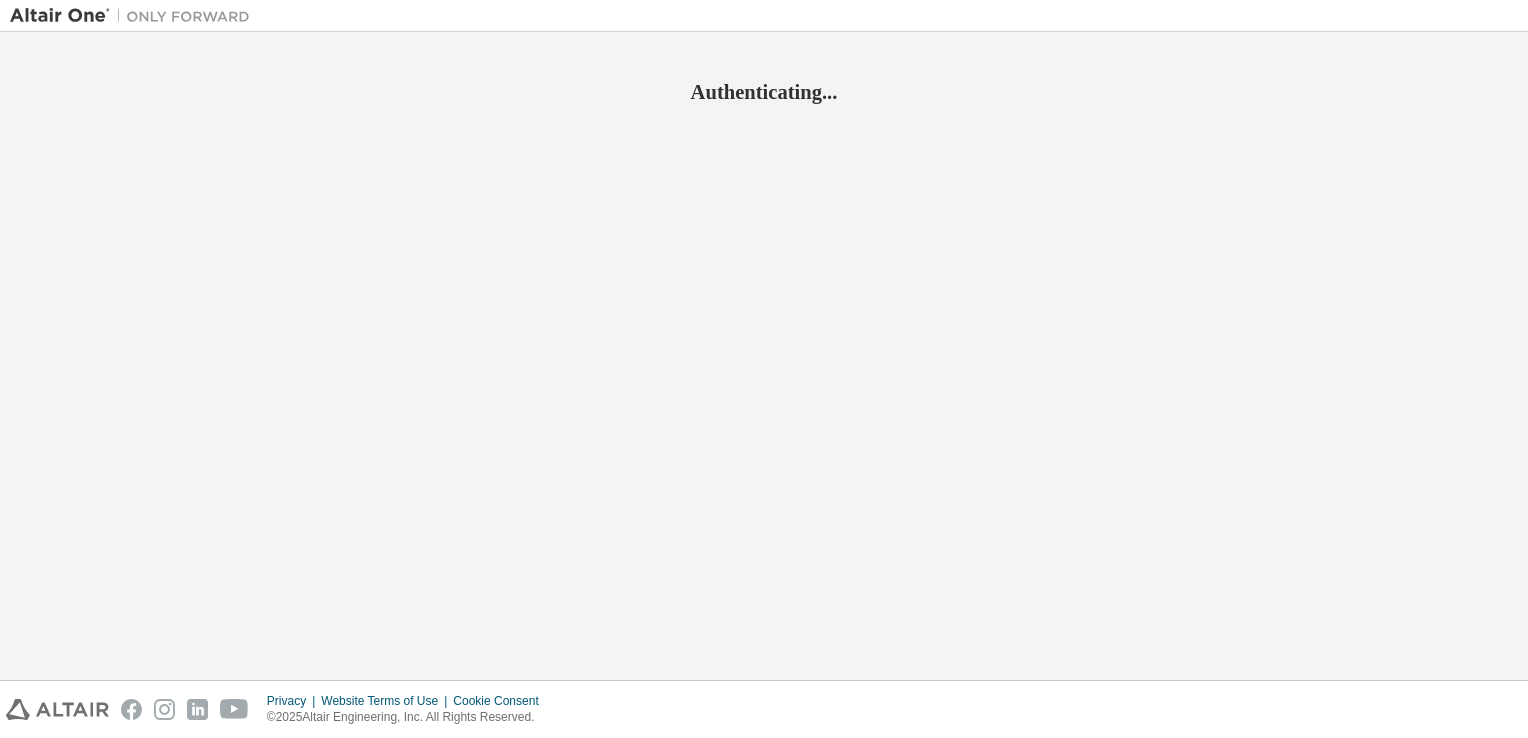 scroll, scrollTop: 0, scrollLeft: 0, axis: both 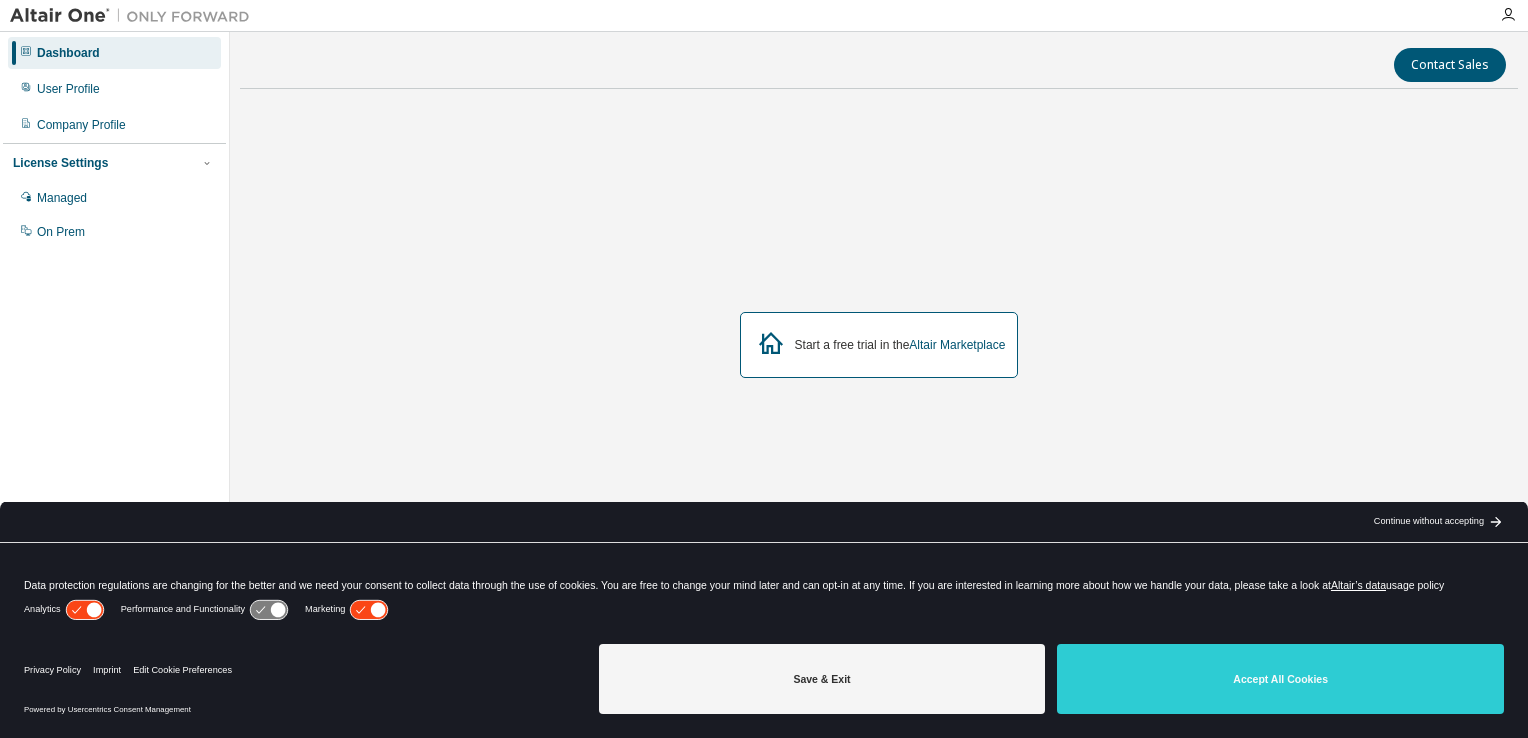 click on "Save & Exit Accept All Cookies" at bounding box center (1051, 681) 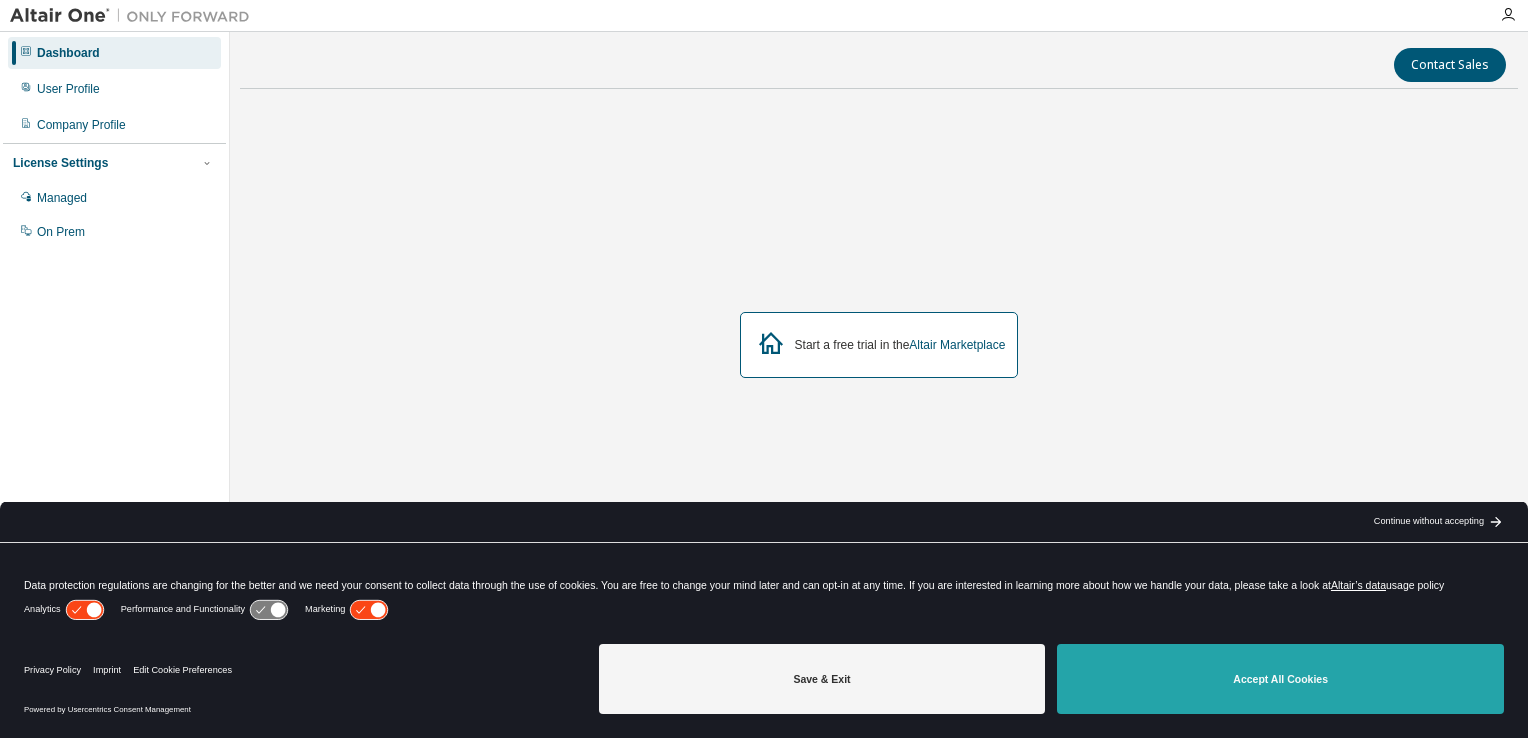 click on "Accept All Cookies" at bounding box center [1280, 679] 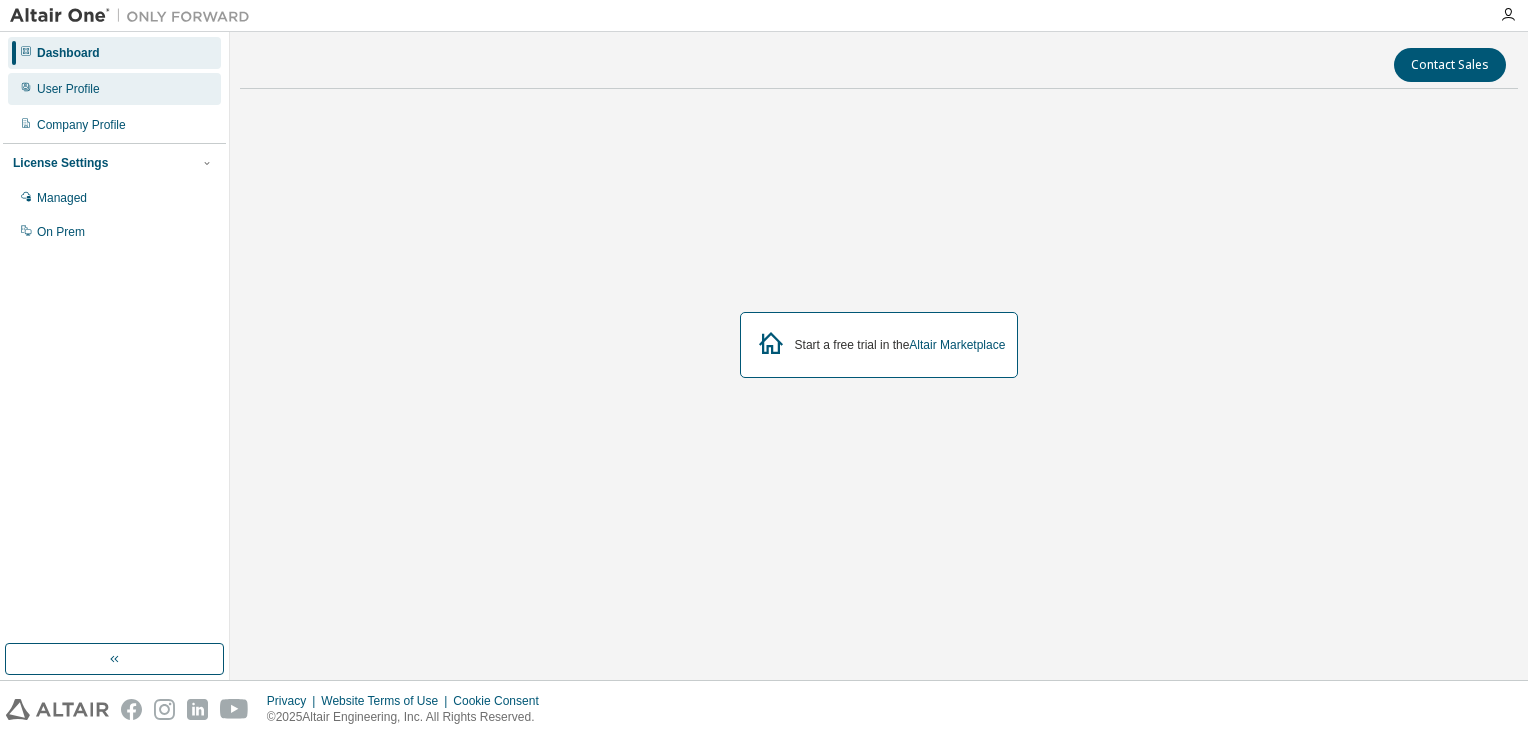 click on "User Profile" at bounding box center [114, 89] 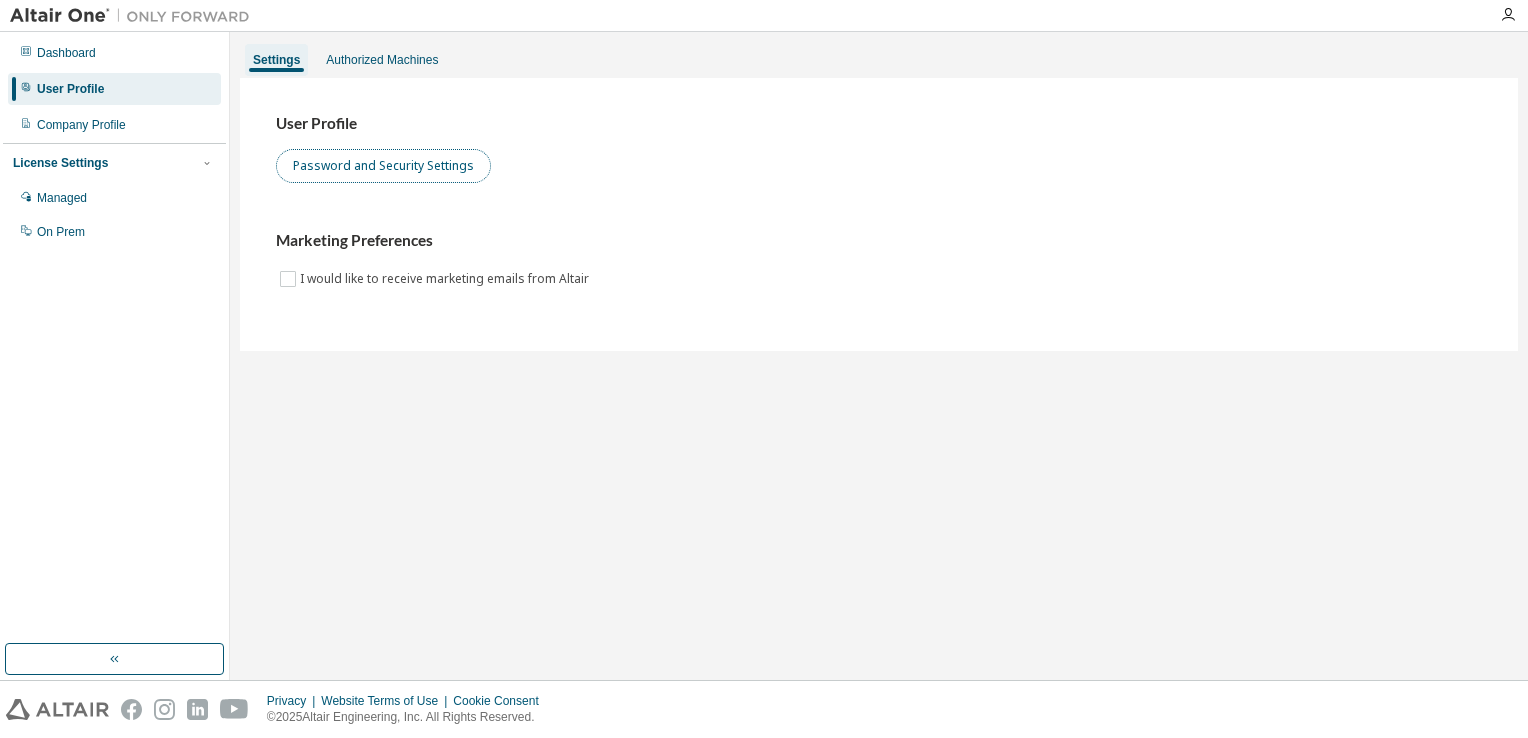 click on "Password and Security Settings" at bounding box center [383, 166] 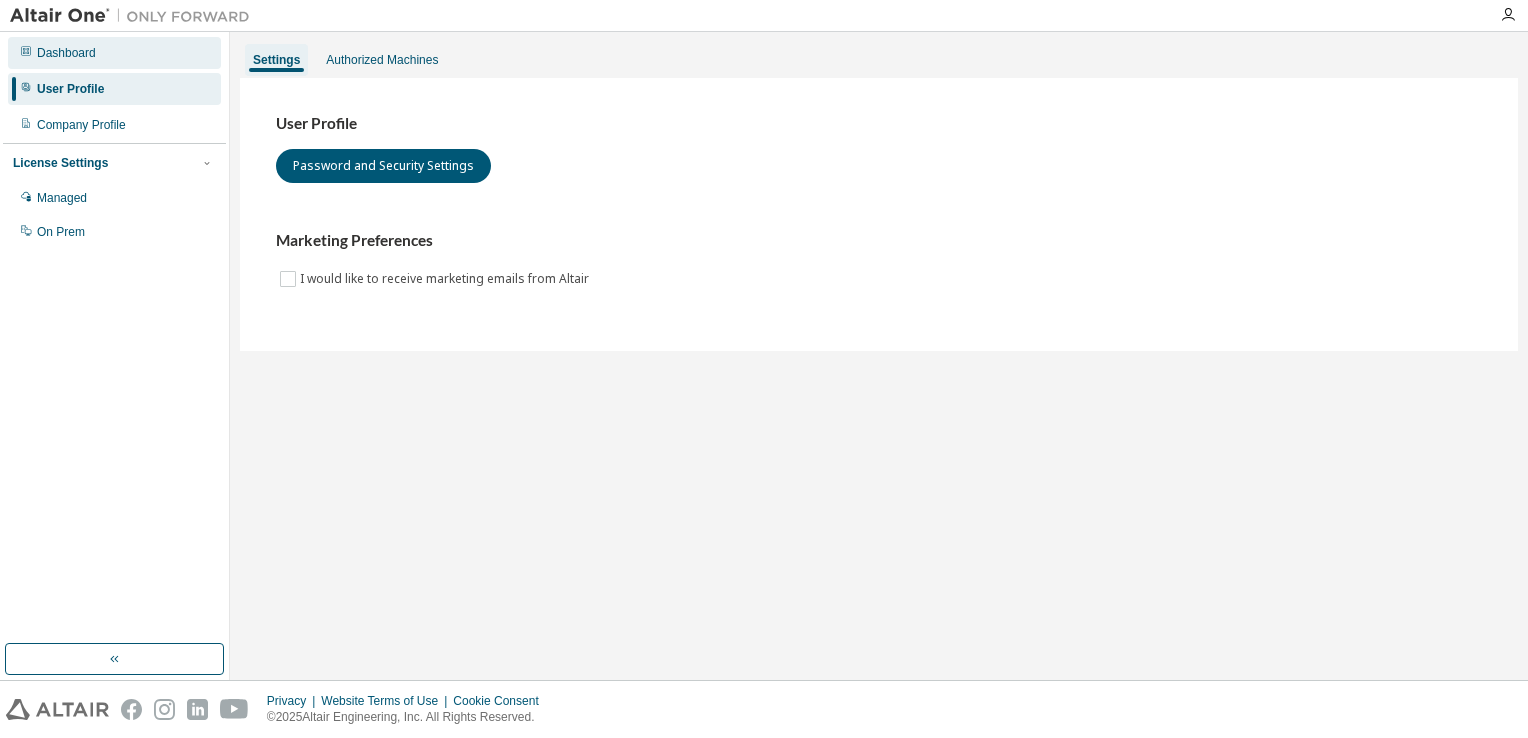 click on "Dashboard" at bounding box center (114, 53) 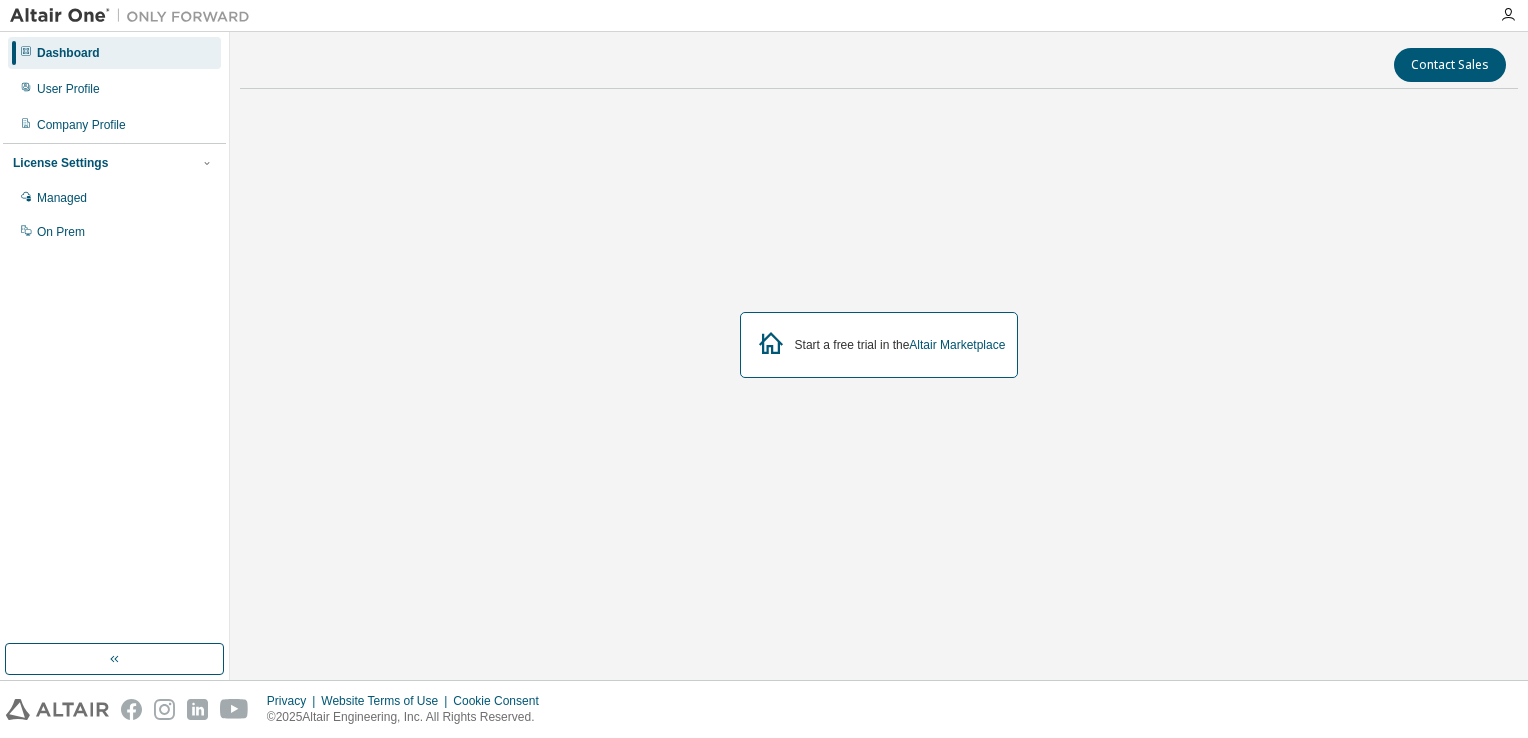 click on "Start a free trial in the  Altair Marketplace" at bounding box center (879, 345) 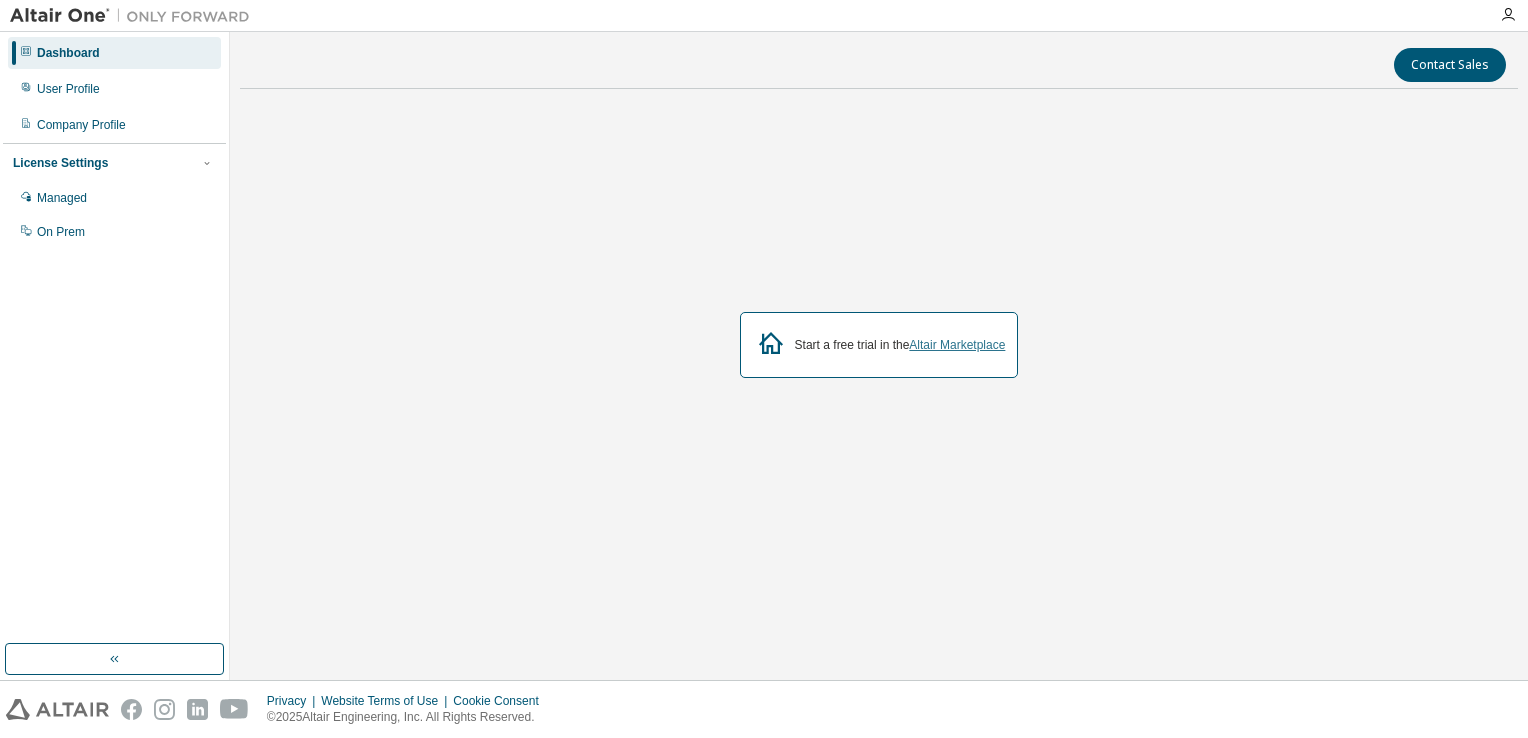 click on "Altair Marketplace" at bounding box center [957, 345] 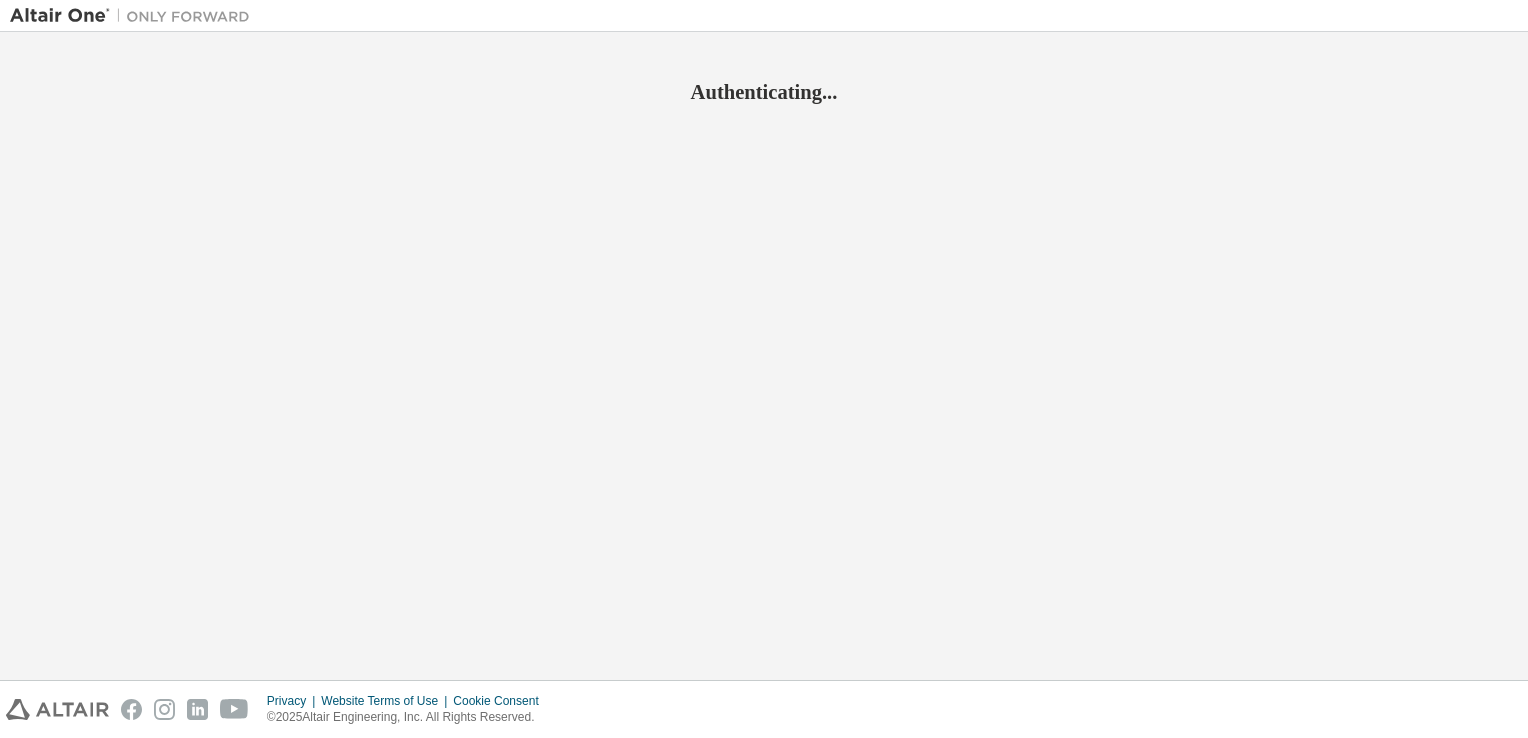 scroll, scrollTop: 0, scrollLeft: 0, axis: both 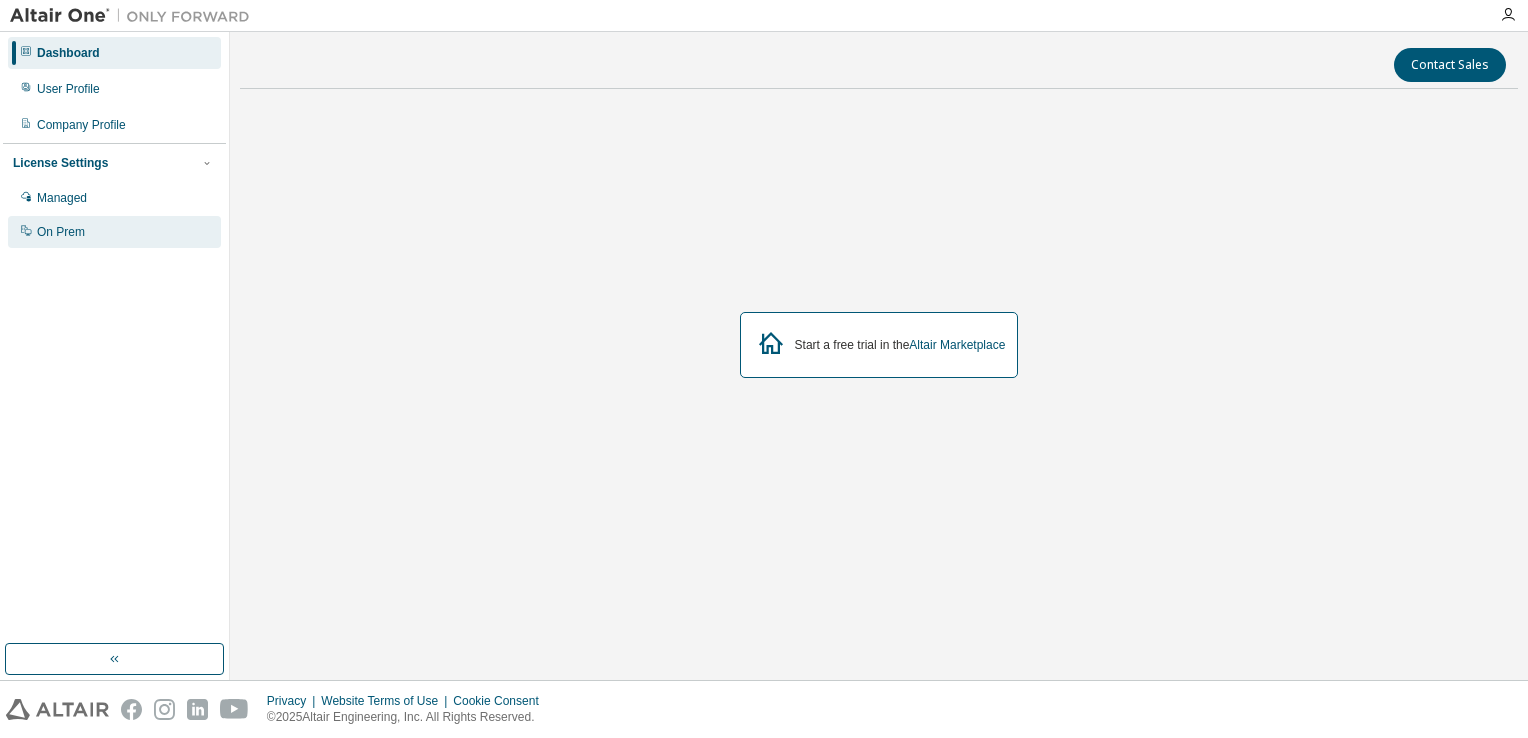 click on "On Prem" at bounding box center (61, 232) 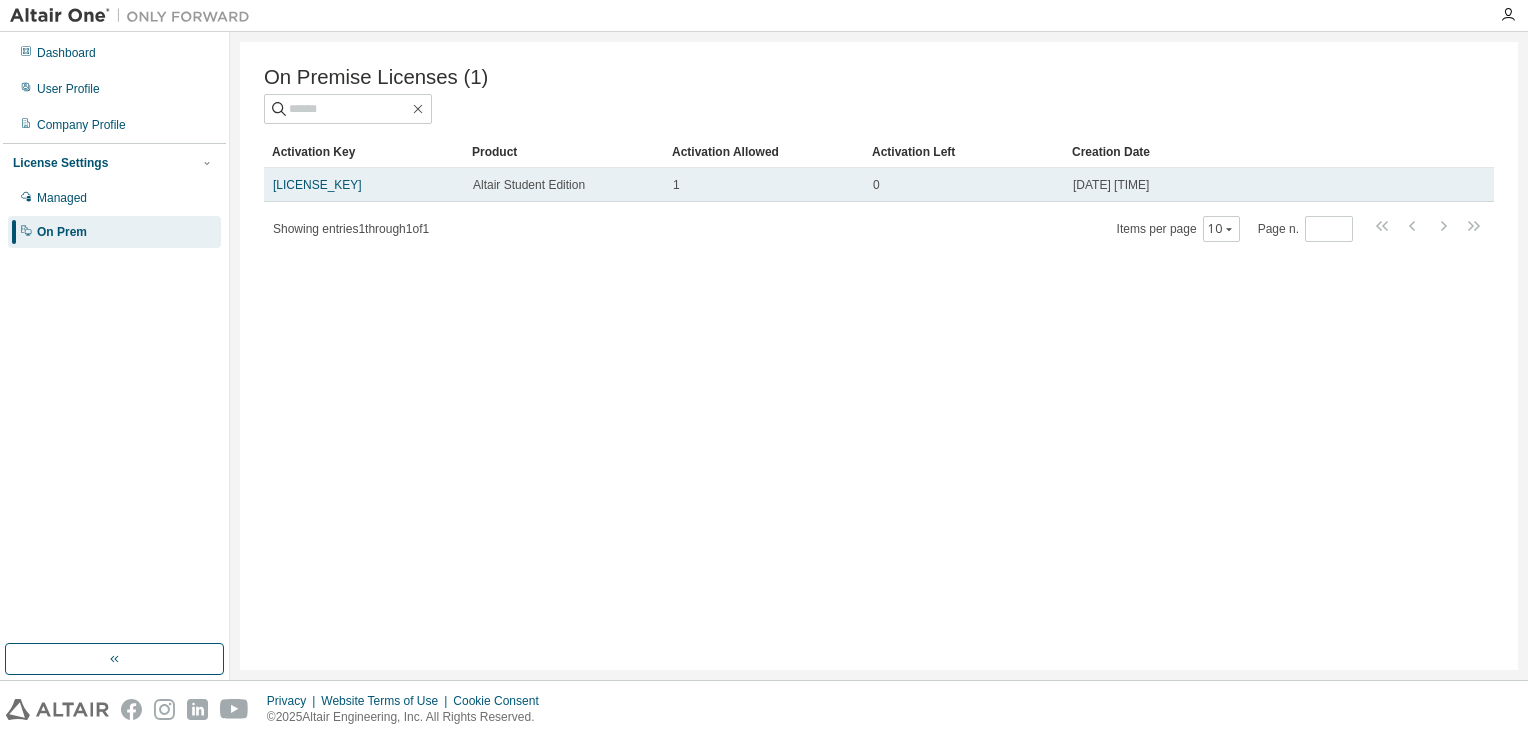 click on "1" at bounding box center [764, 185] 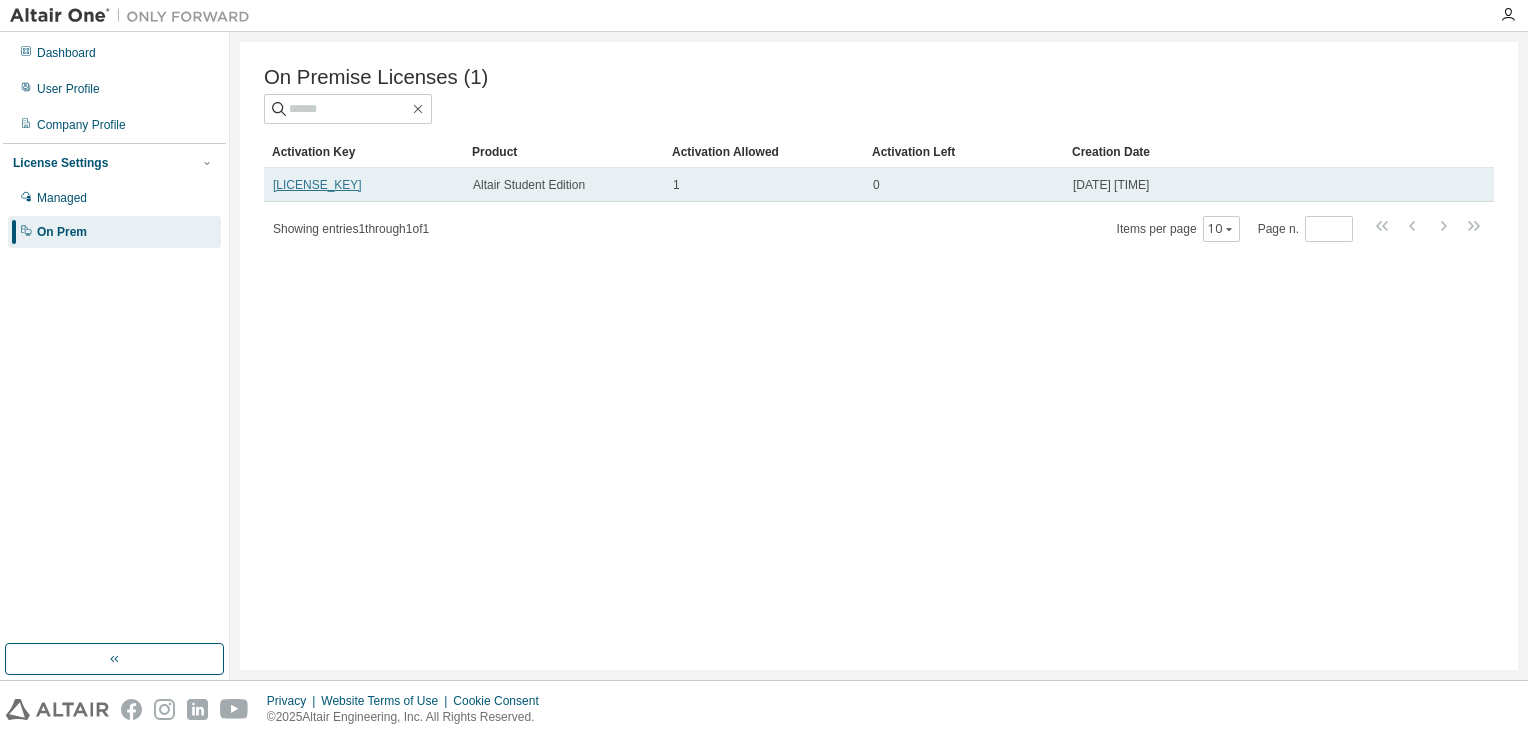 click on "[LICENSE_KEY]" at bounding box center (317, 185) 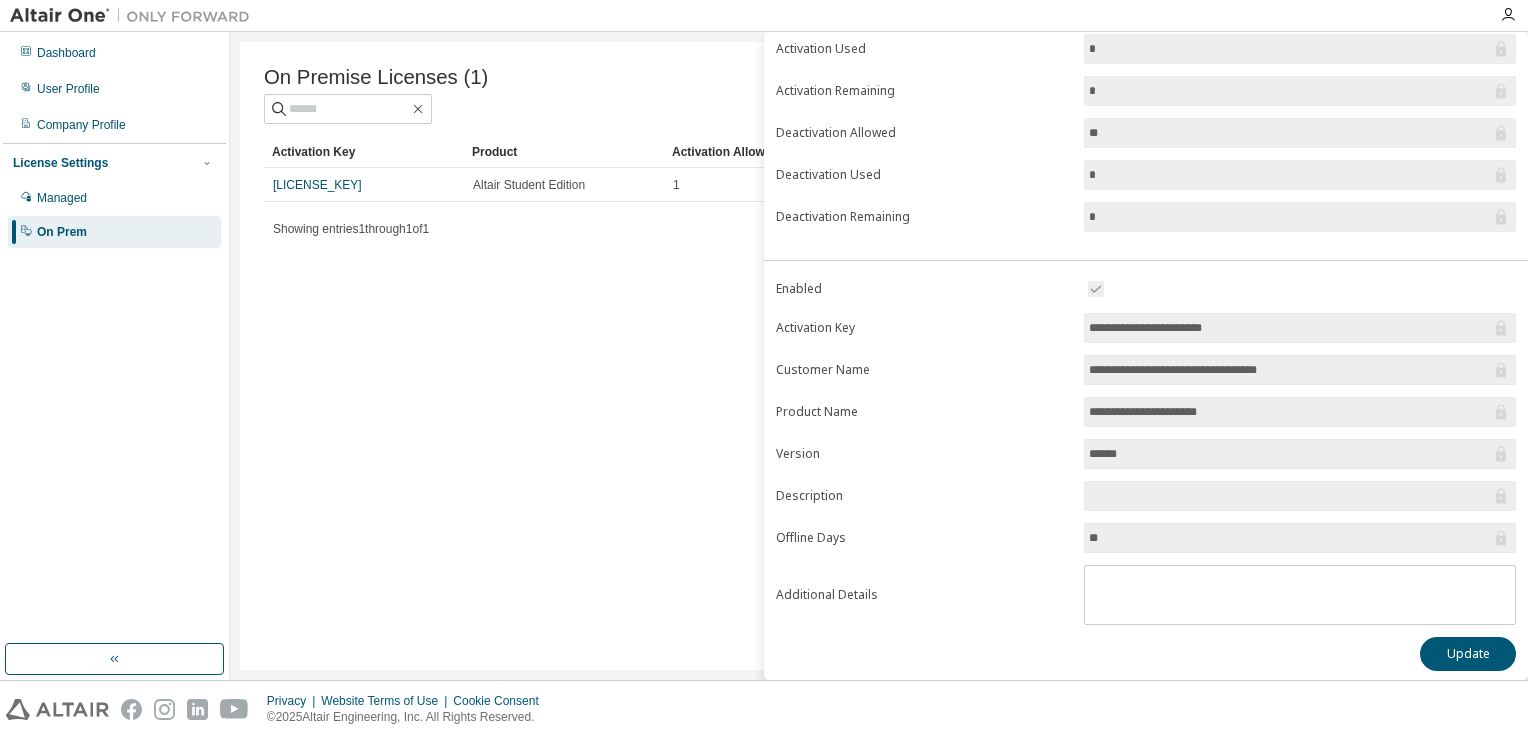 scroll, scrollTop: 0, scrollLeft: 0, axis: both 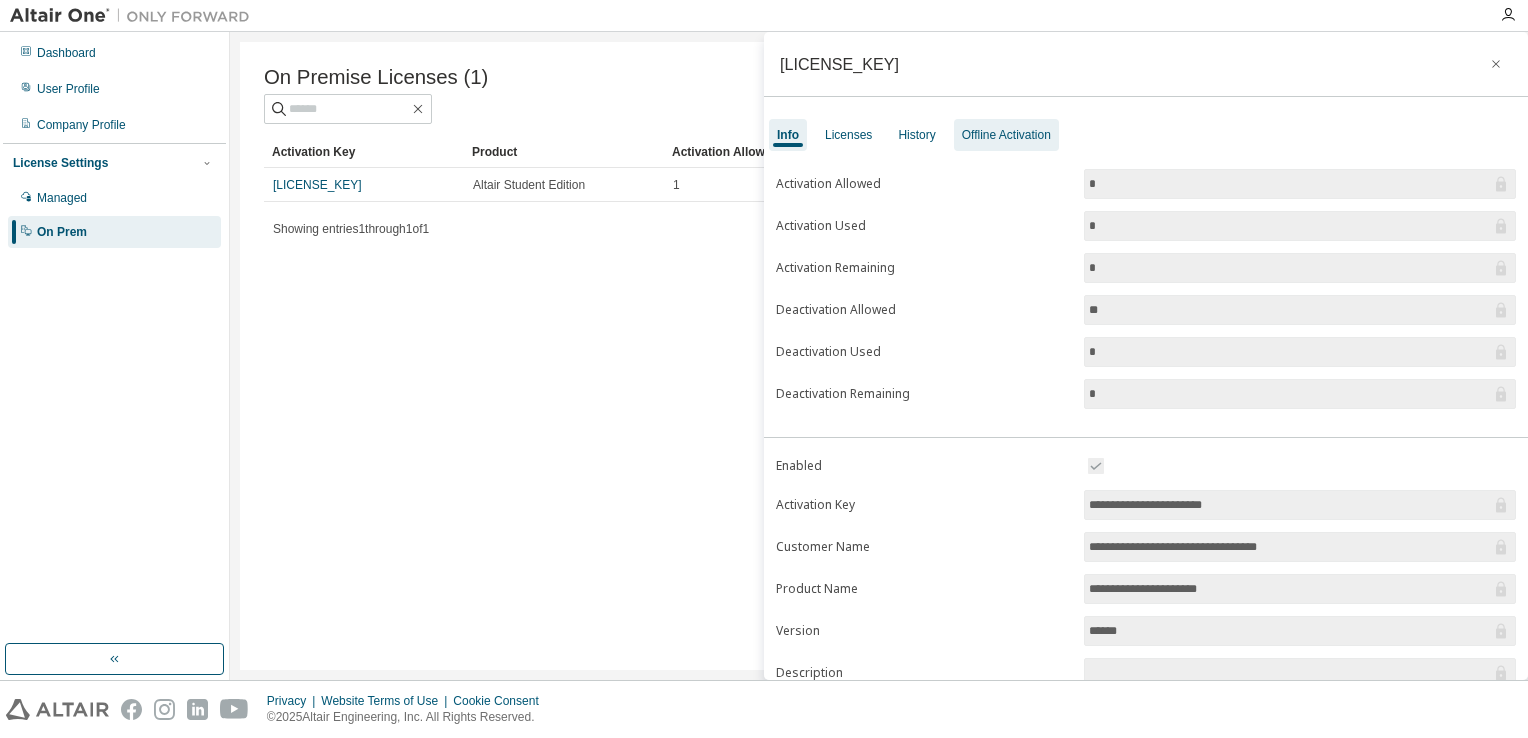 click on "Offline Activation" at bounding box center (1006, 135) 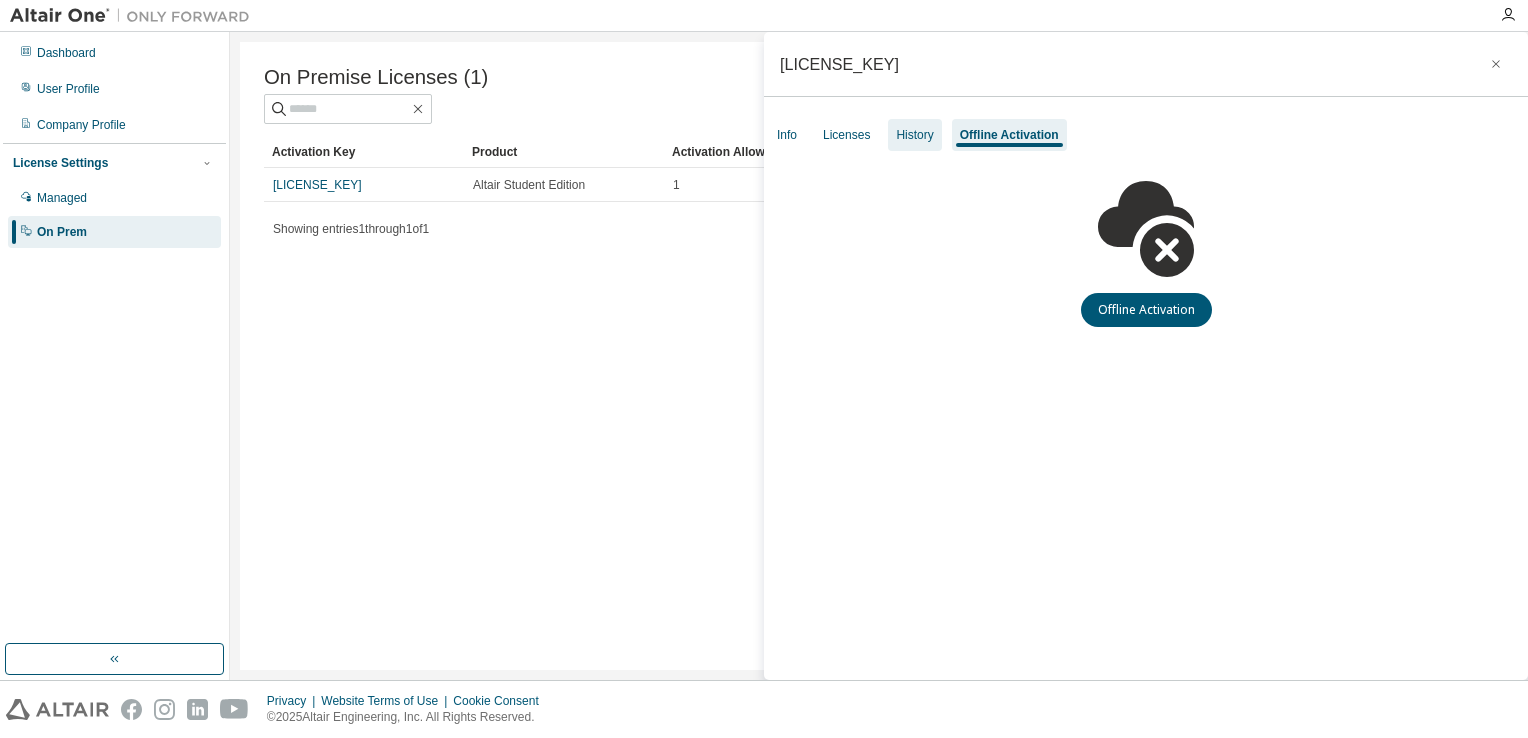click on "History" at bounding box center [914, 135] 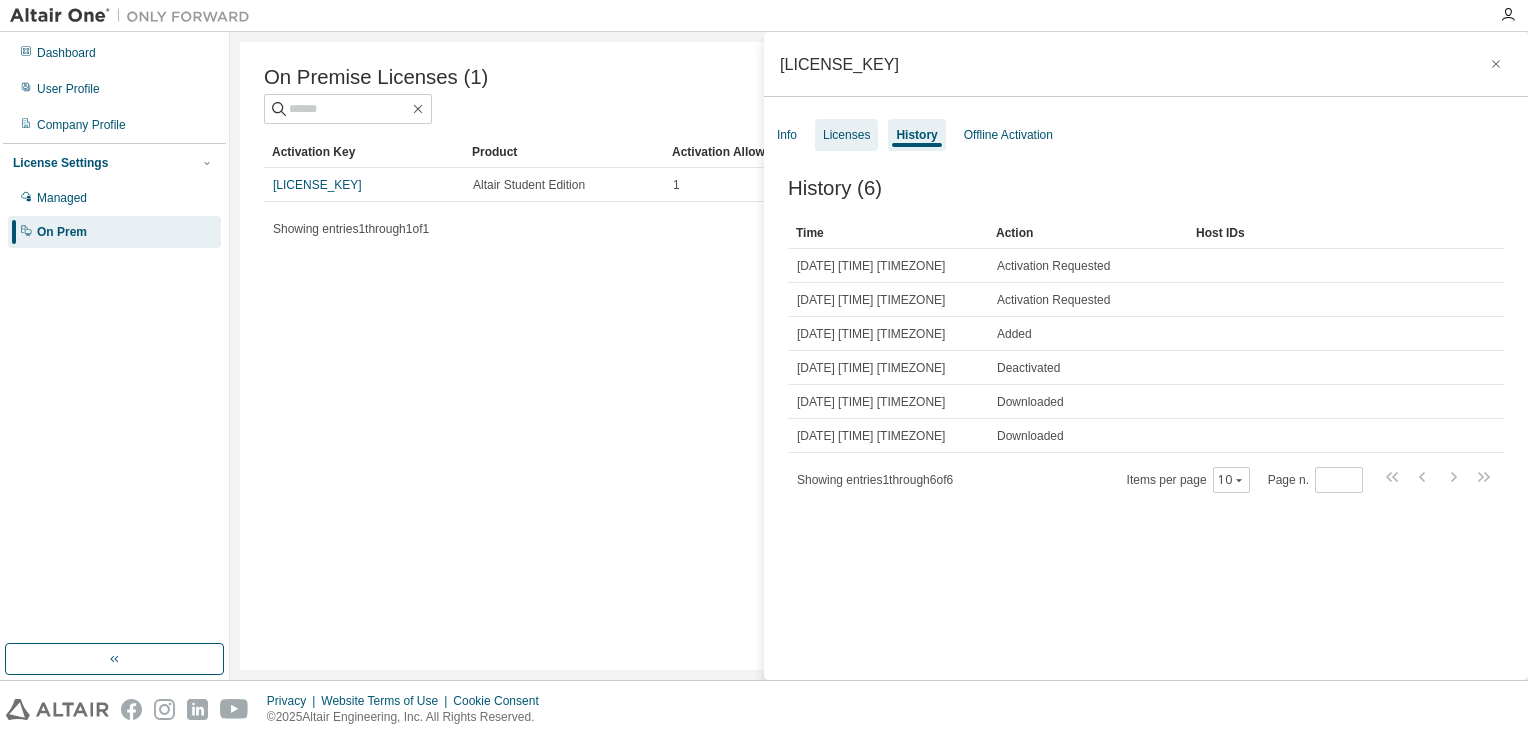 click on "Licenses" at bounding box center (846, 135) 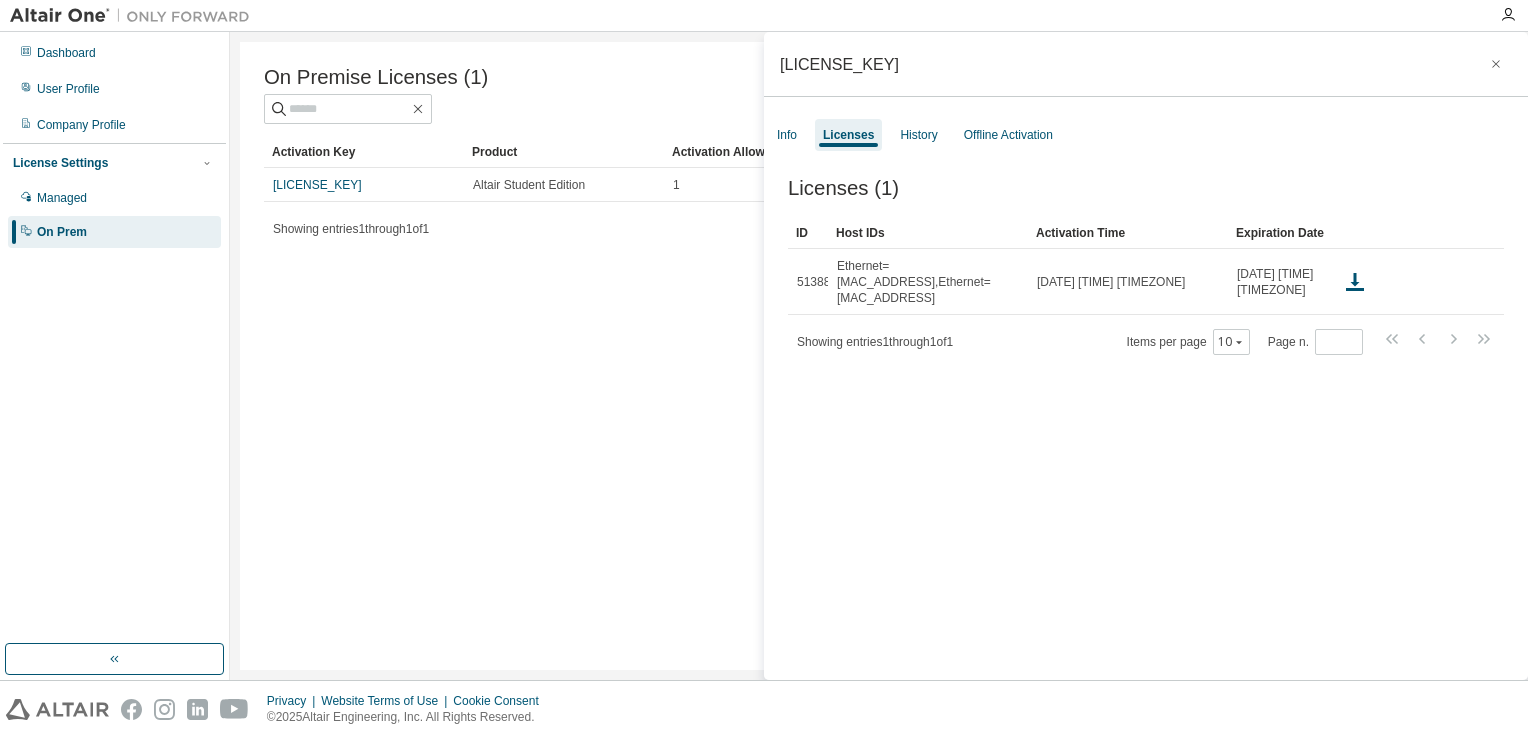 click on "On Premise Licenses (1) Clear Load Save Save As Field Operator Value Select filter Select operand Add criteria Search Activation Key Product Activation Allowed Activation Left Creation Date [LICENSE_KEY] [PRODUCT_NAME] 1 0 [DATE] [TIME] Showing entries  1  through  1  of  1 Items per page 10 Page n. *" at bounding box center [879, 356] 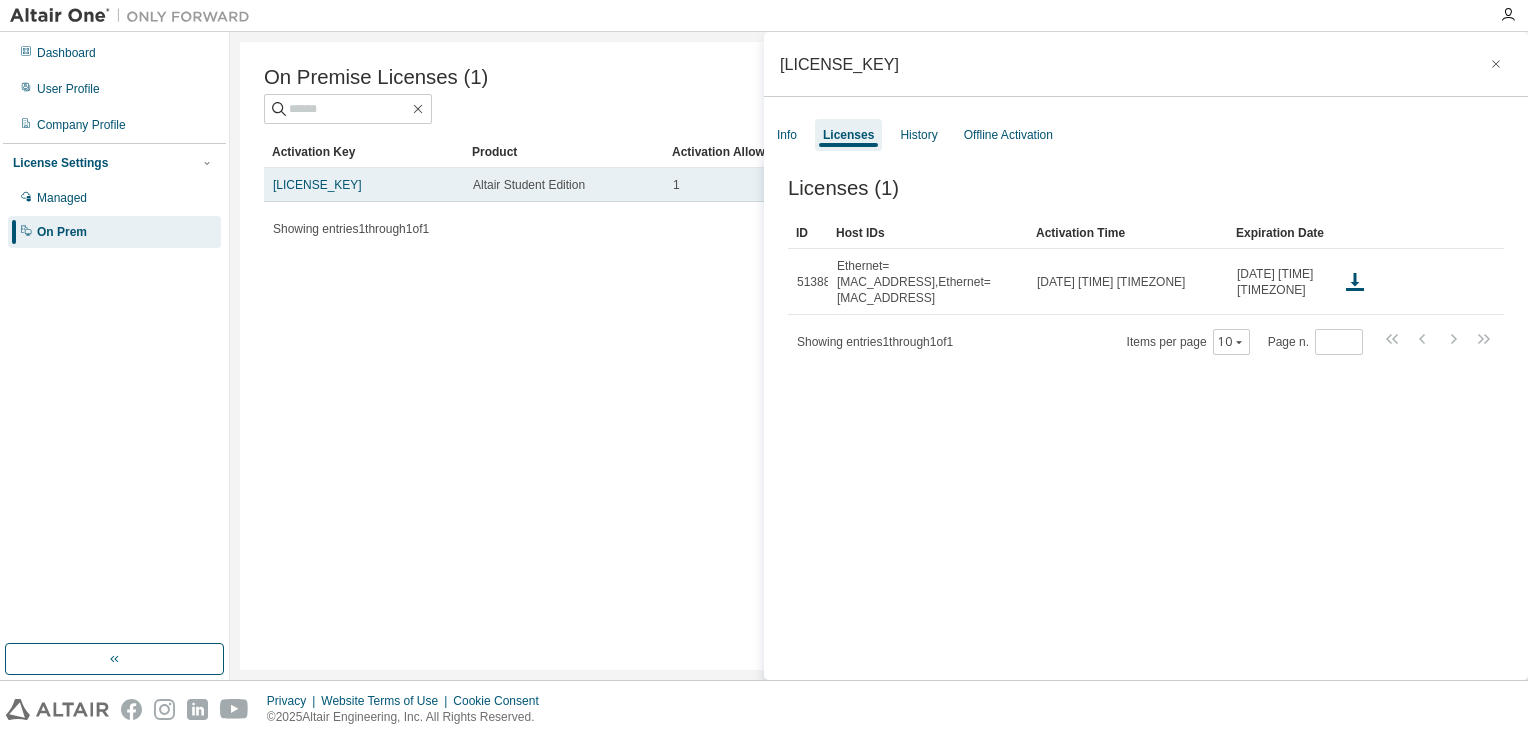drag, startPoint x: 431, startPoint y: 188, endPoint x: 271, endPoint y: 183, distance: 160.07811 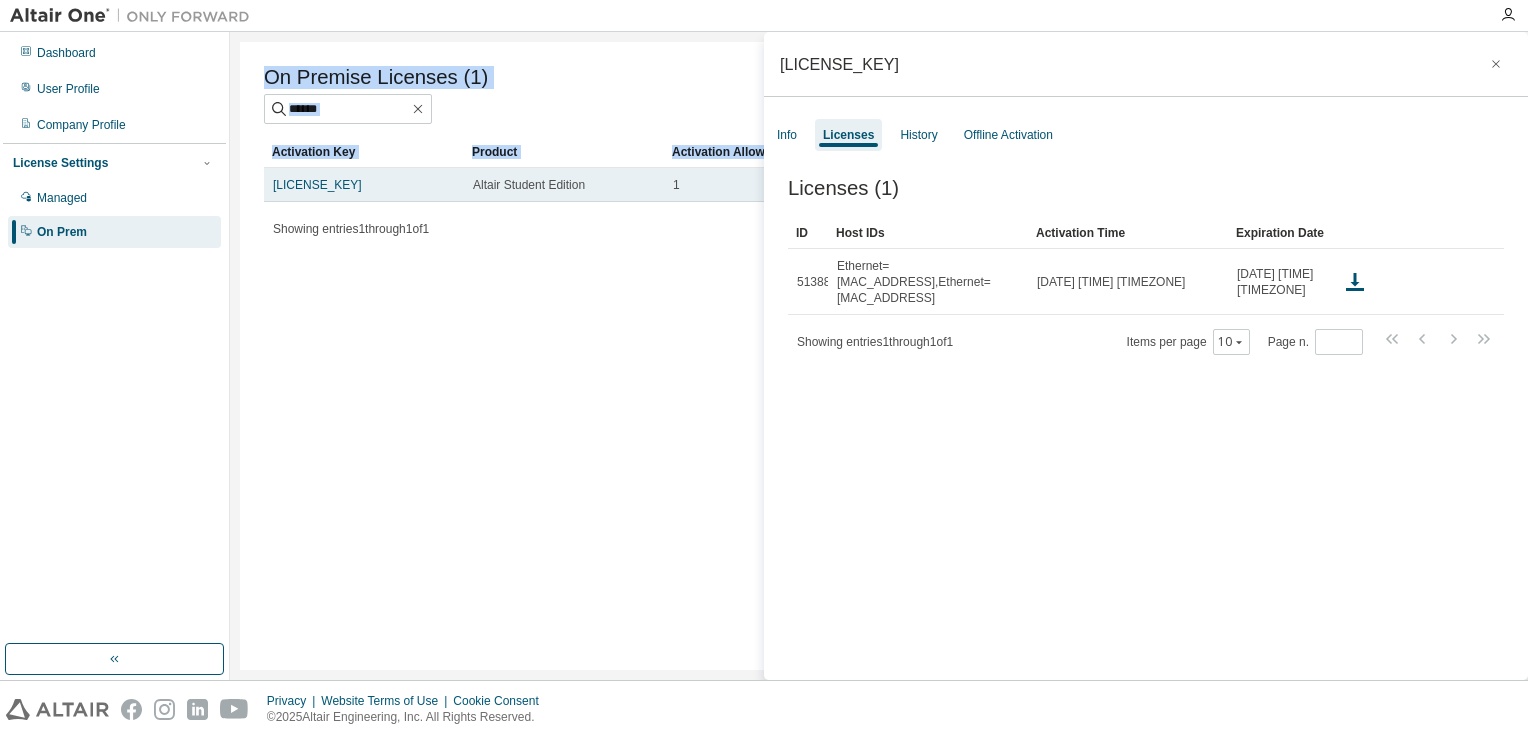 click on "On Premise Licenses (1) Clear Load Save Save As Field Operator Value Select filter Select operand Add criteria Search Activation Key Product Activation Allowed Activation Left Creation Date [LICENSE_KEY] [PRODUCT_NAME] 1 0 [DATE] [TIME] Showing entries  1  through  1  of  1 Items per page 10 Page n. *" at bounding box center [879, 356] 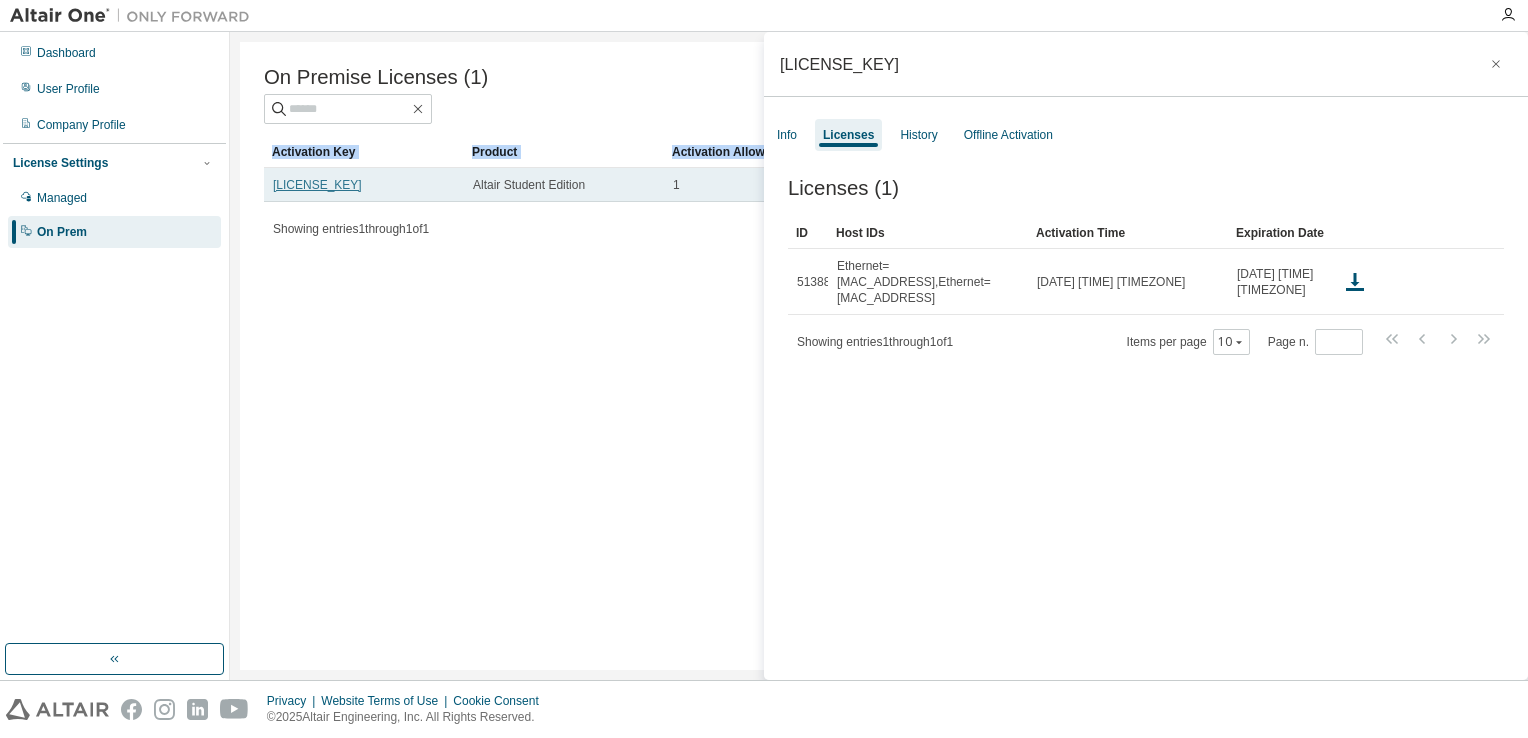 drag, startPoint x: 252, startPoint y: 192, endPoint x: 273, endPoint y: 191, distance: 21.023796 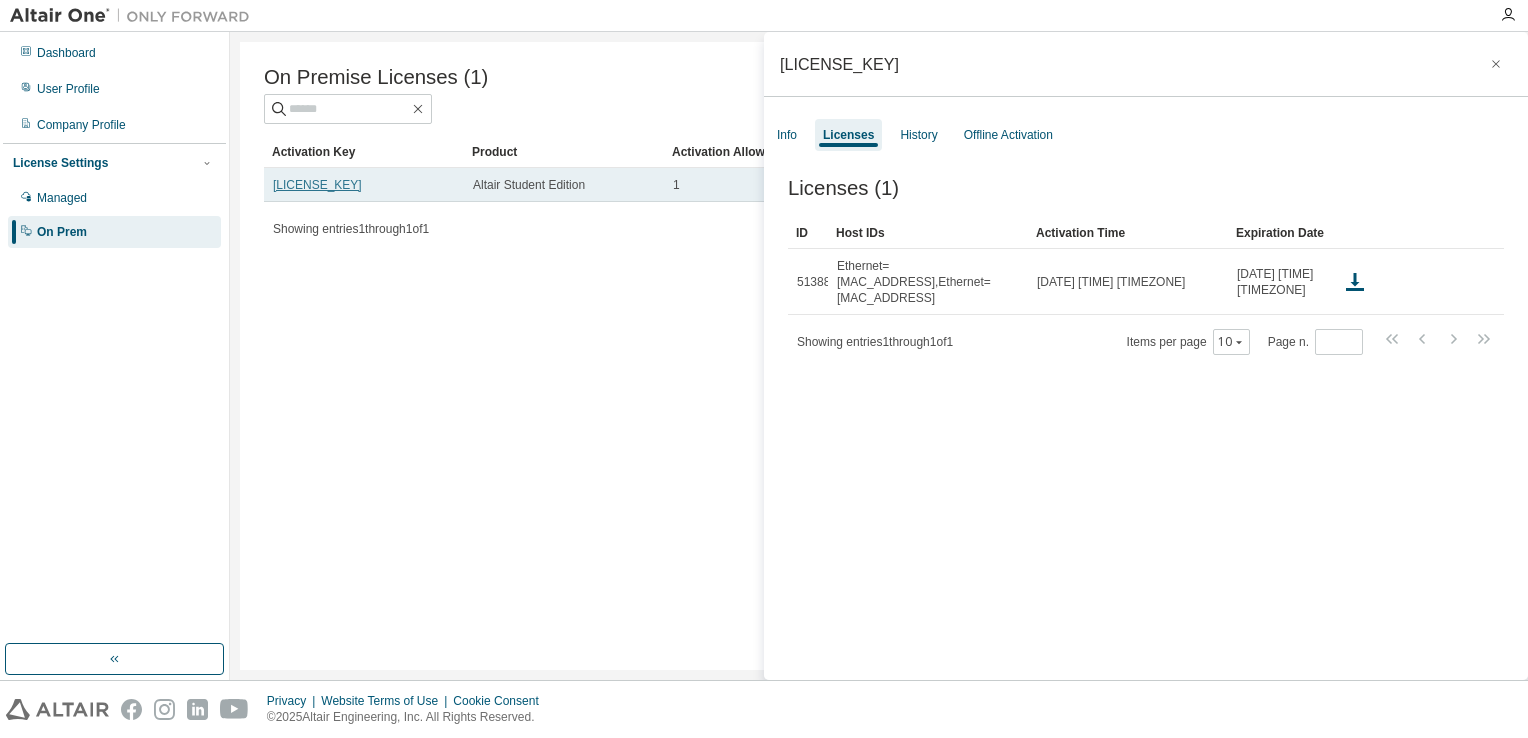 click on "[LICENSE_KEY]" at bounding box center (317, 185) 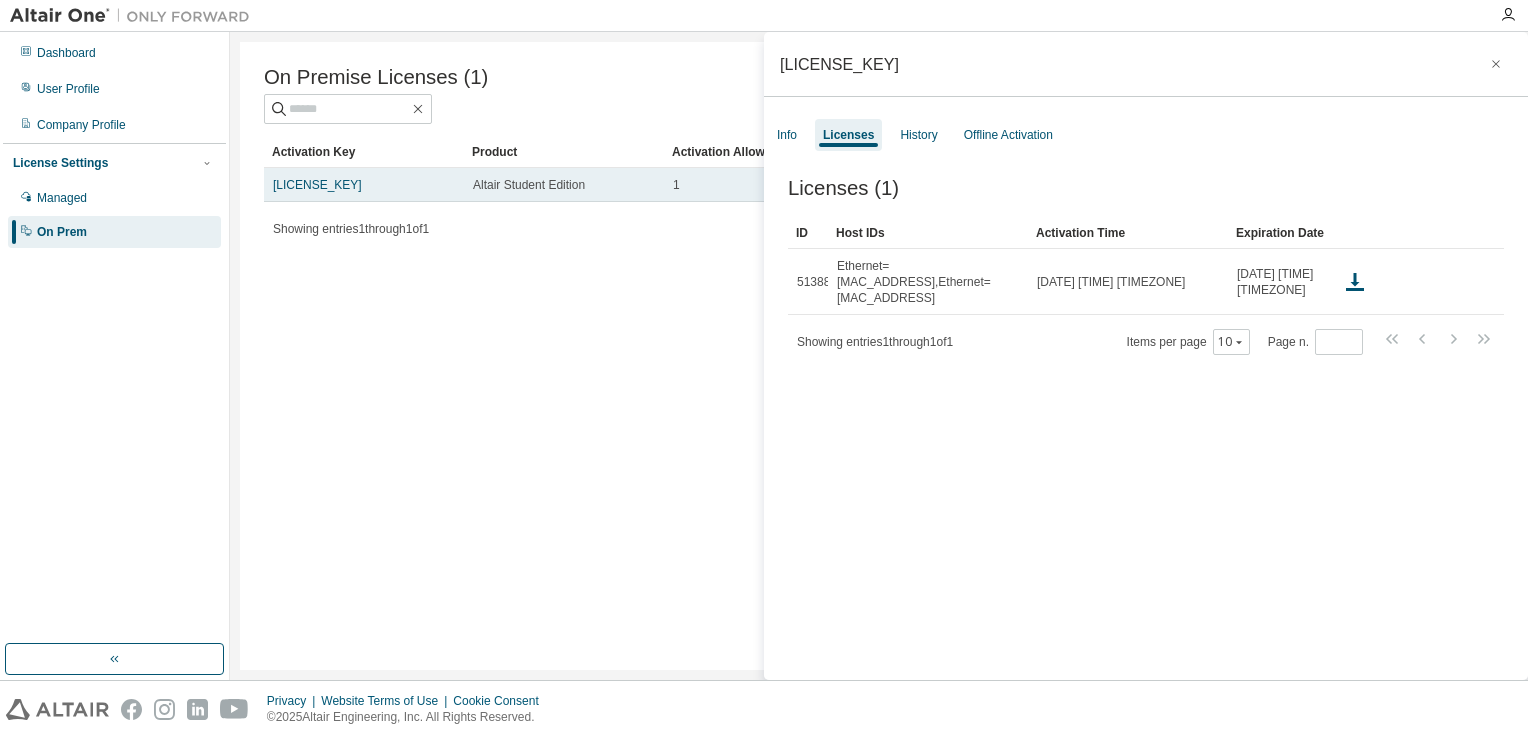 drag, startPoint x: 268, startPoint y: 186, endPoint x: 431, endPoint y: 194, distance: 163.1962 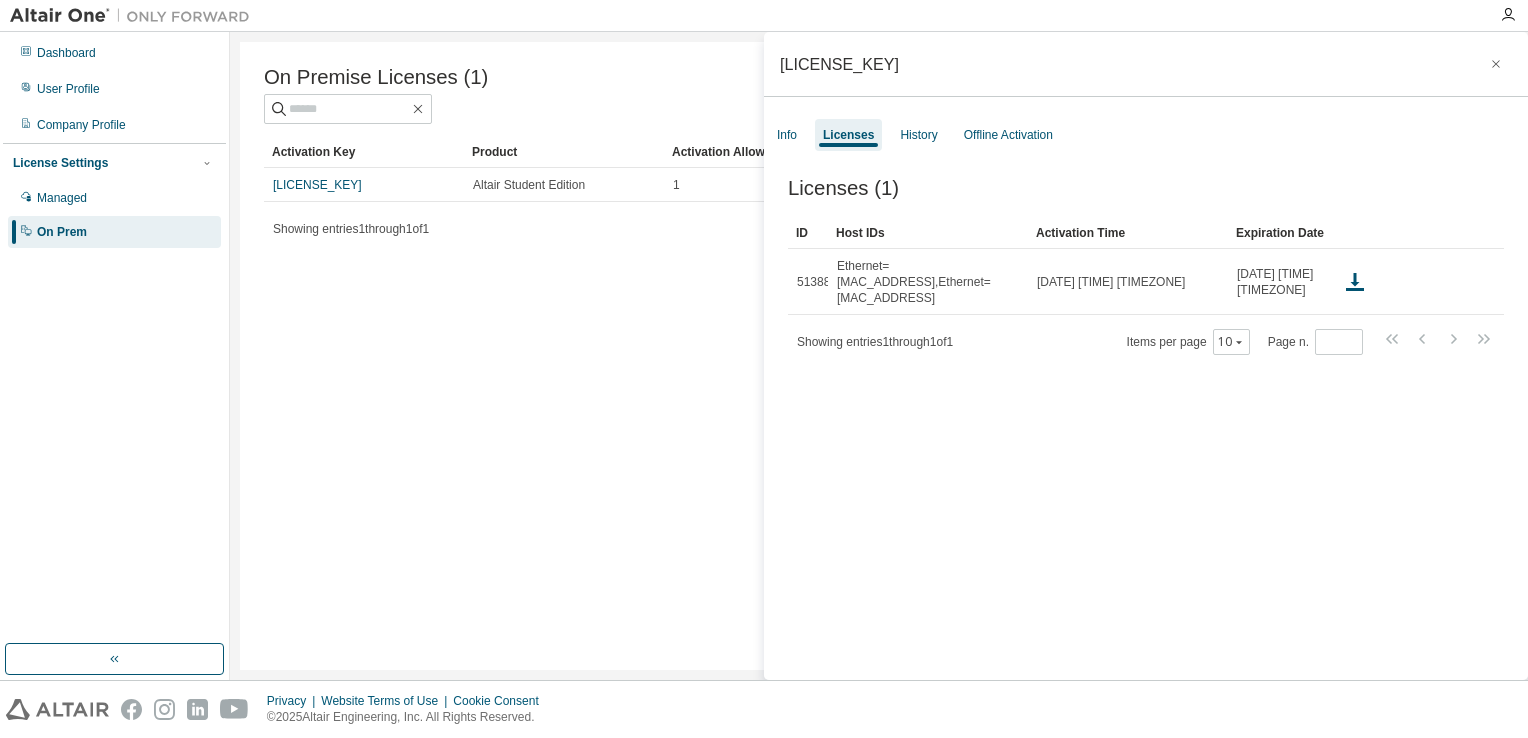 click on "Licenses (1) Clear Load Save Save As Field Operator Value Select filter Select operand Add criteria Search ID Host IDs Activation Time Expiration Date 51388 Ethernet=[MAC_ADDRESS],Ethernet=[MAC_ADDRESS] [DATE] [TIME] [TIMEZONE] [DATE] [TIME] [TIMEZONE] Showing entries  1  through  1  of  1 Items per page 10 Page n. *" at bounding box center (1146, 432) 